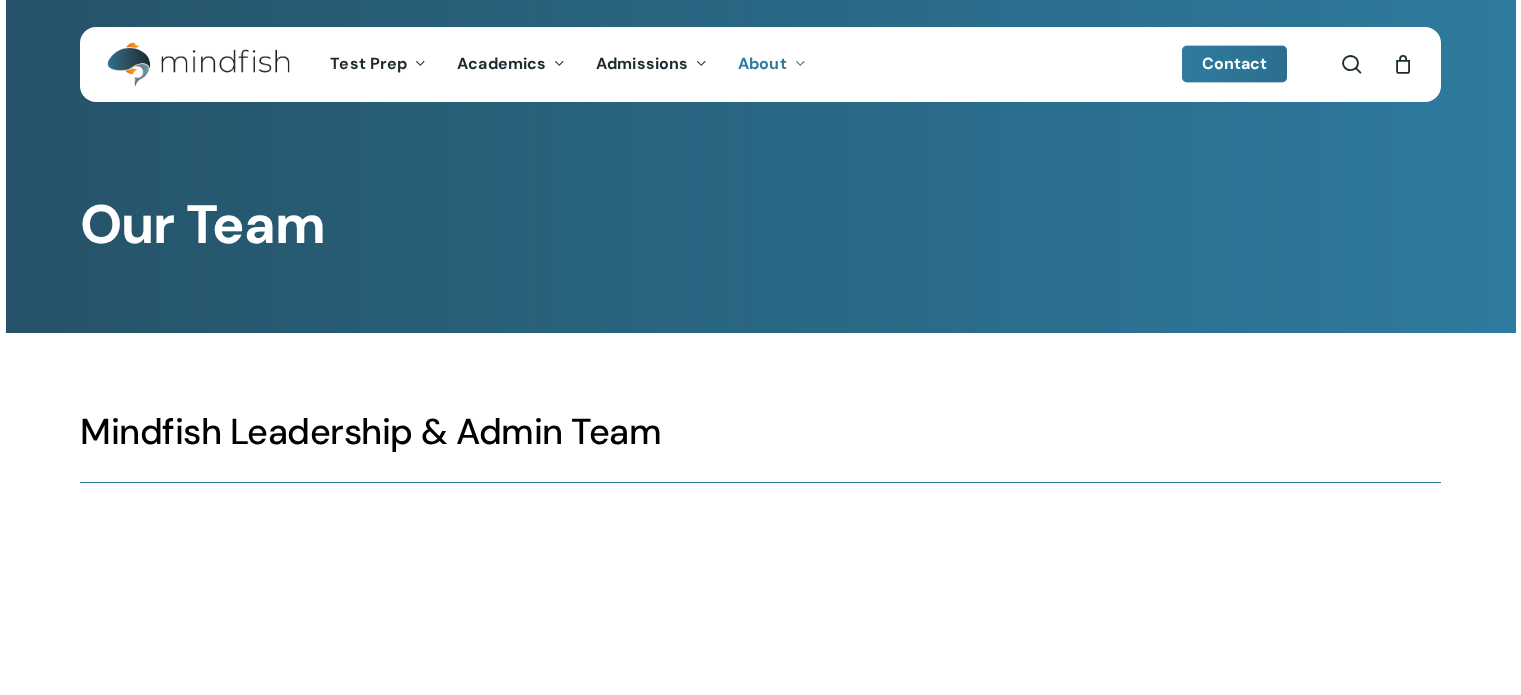 scroll, scrollTop: 4992, scrollLeft: 0, axis: vertical 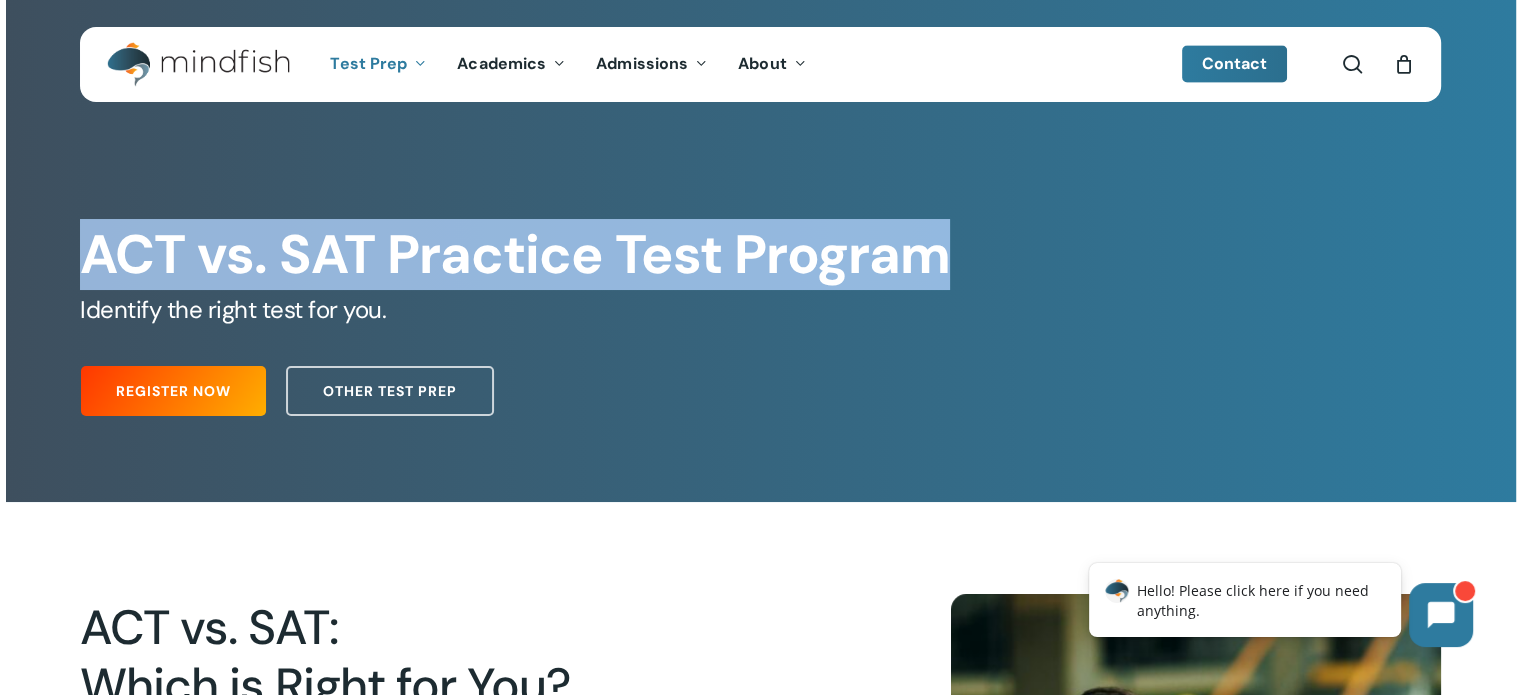 drag, startPoint x: 91, startPoint y: 247, endPoint x: 1001, endPoint y: 283, distance: 910.7118 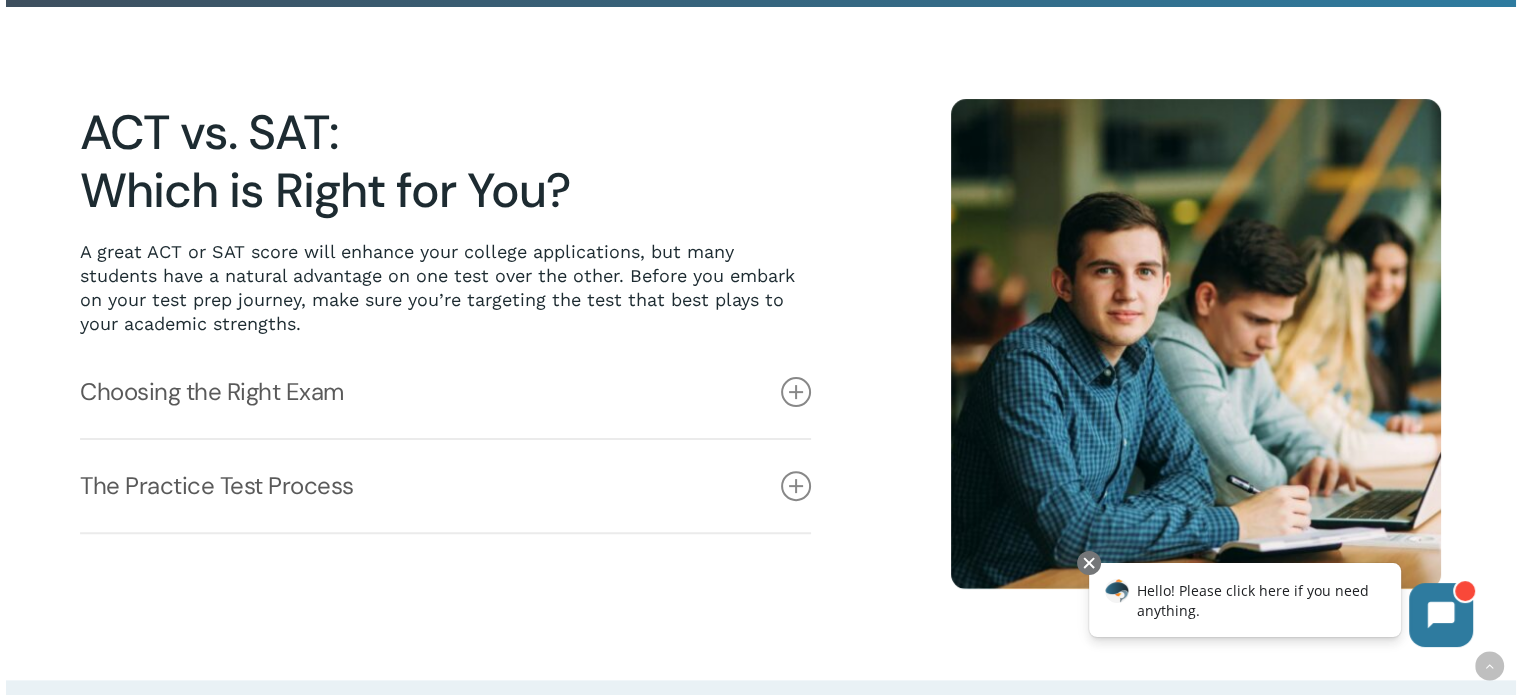 scroll, scrollTop: 500, scrollLeft: 0, axis: vertical 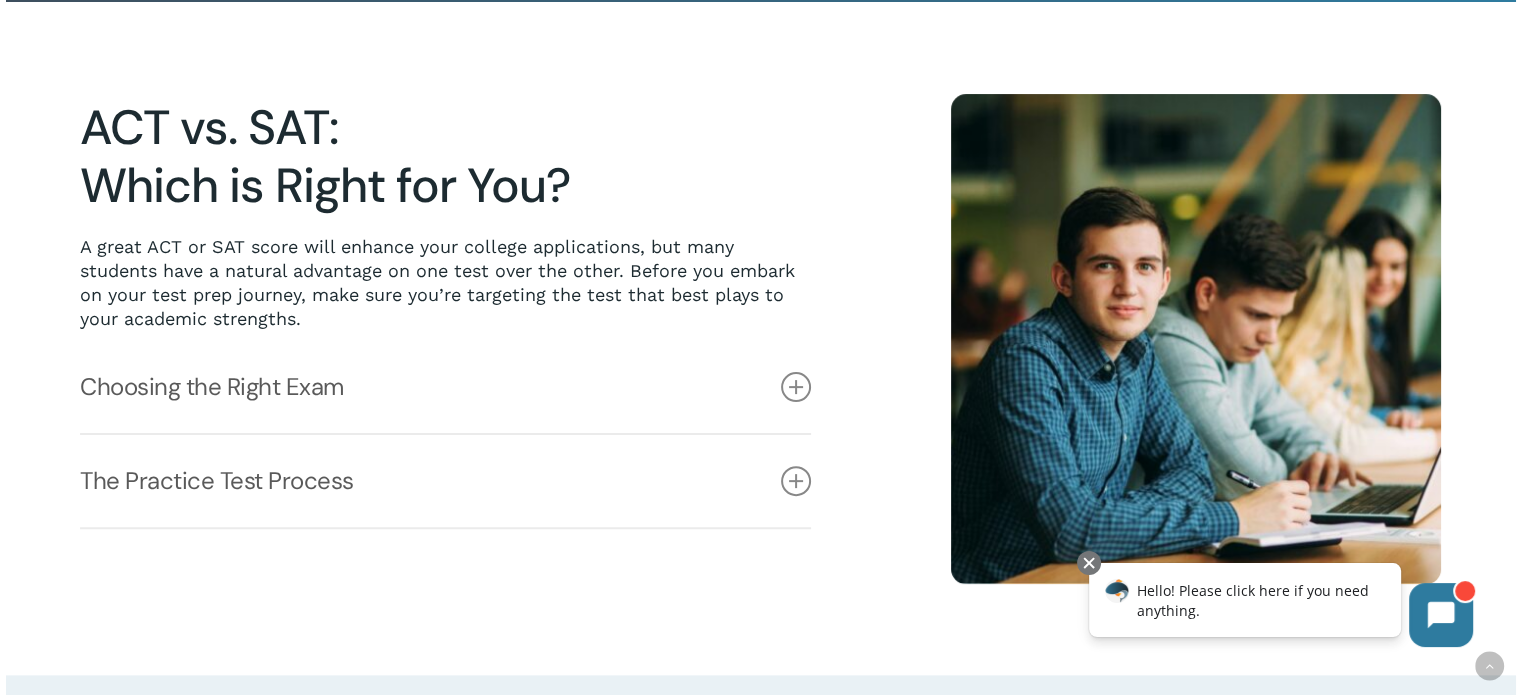 drag, startPoint x: 67, startPoint y: 179, endPoint x: 681, endPoint y: 204, distance: 614.5087 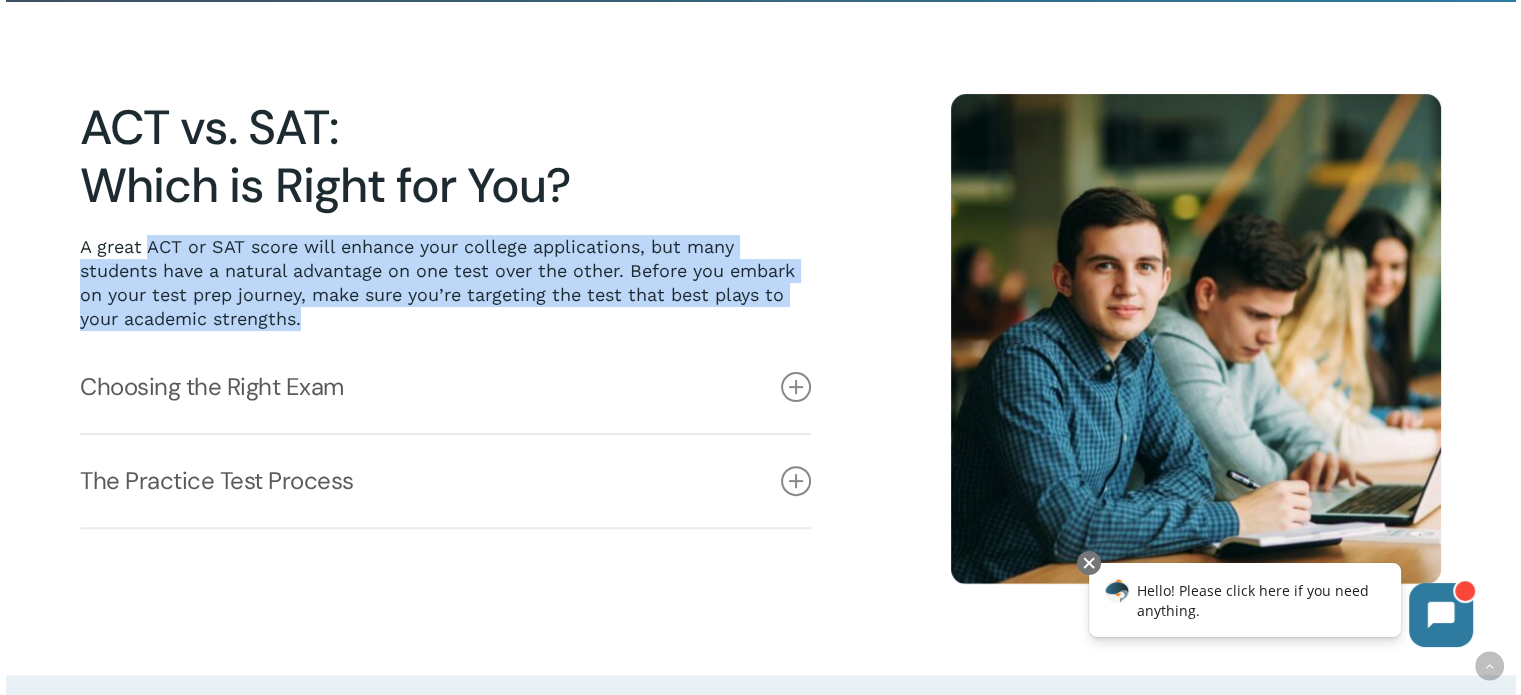 drag, startPoint x: 149, startPoint y: 252, endPoint x: 592, endPoint y: 327, distance: 449.3039 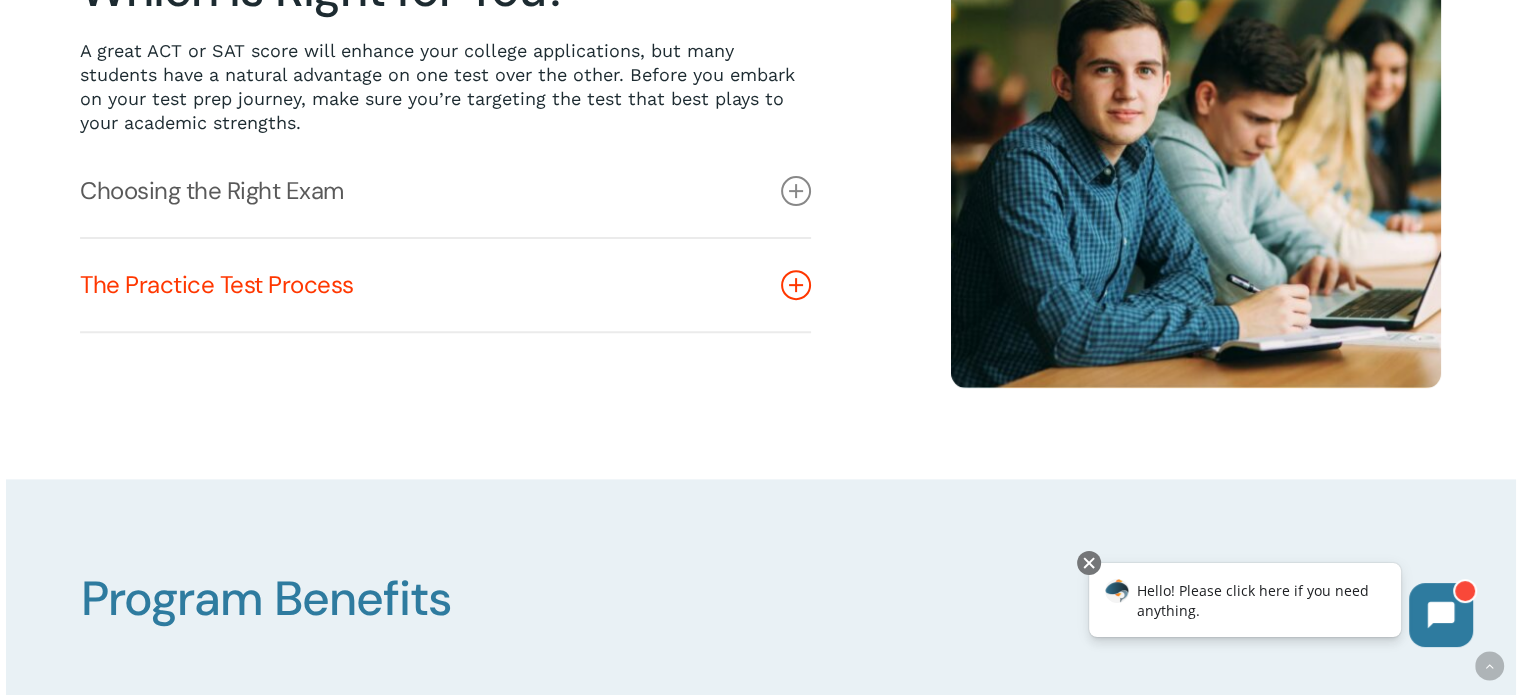 scroll, scrollTop: 700, scrollLeft: 0, axis: vertical 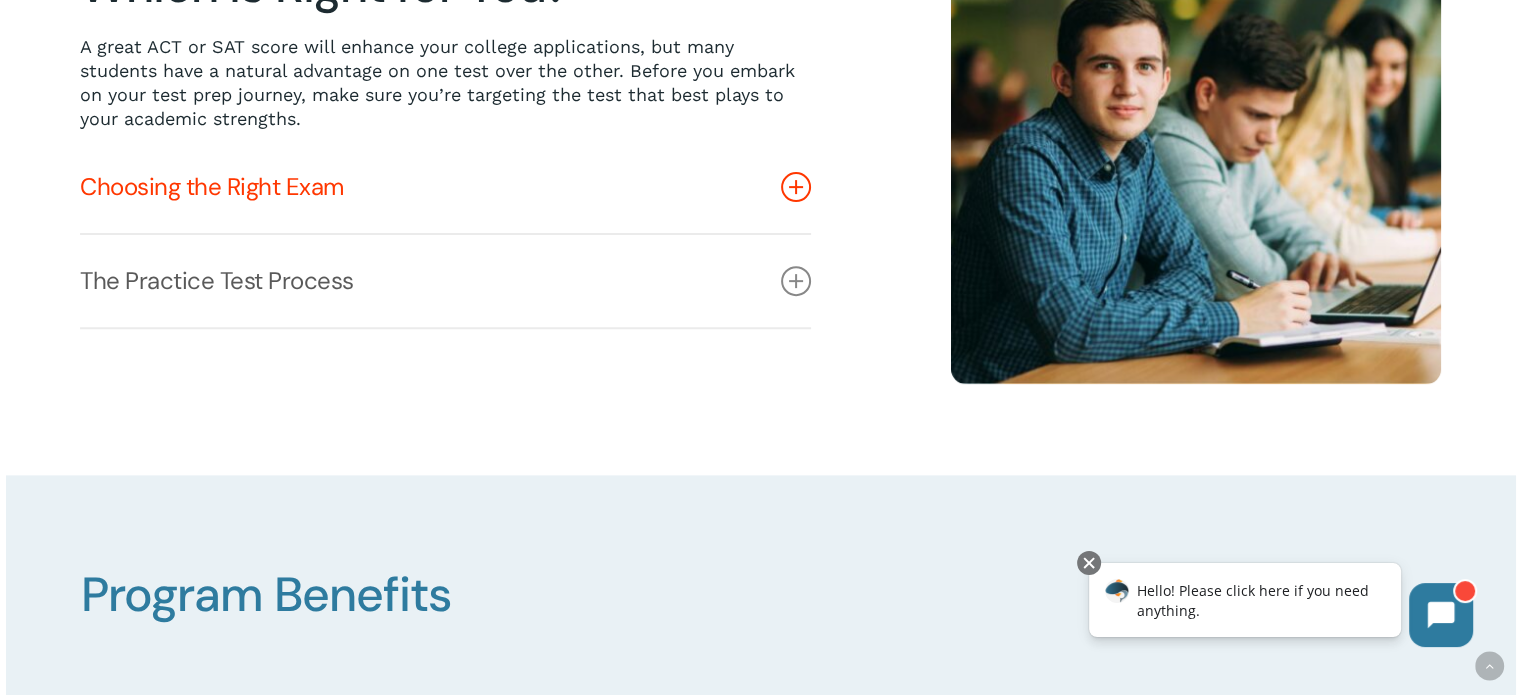 click at bounding box center [796, 187] 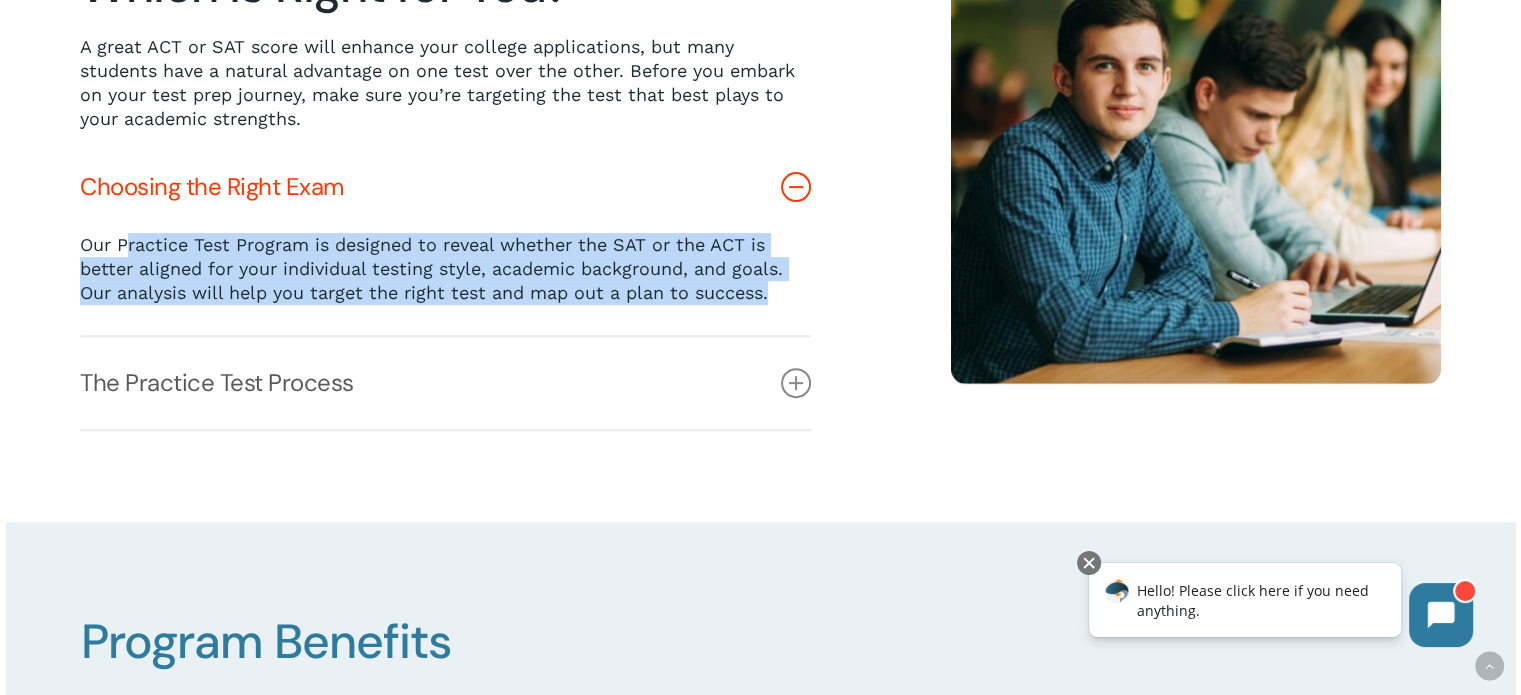 drag, startPoint x: 123, startPoint y: 242, endPoint x: 836, endPoint y: 296, distance: 715.04193 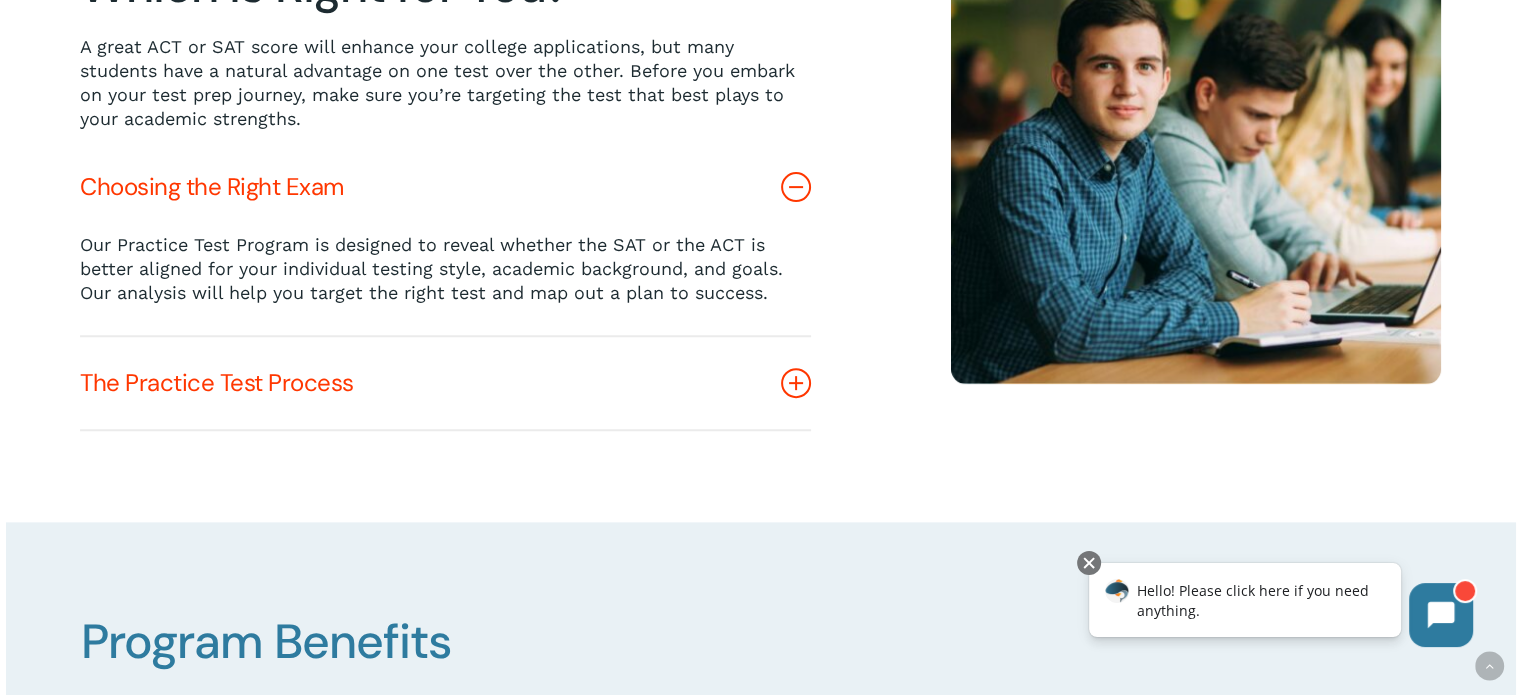 click at bounding box center [796, 383] 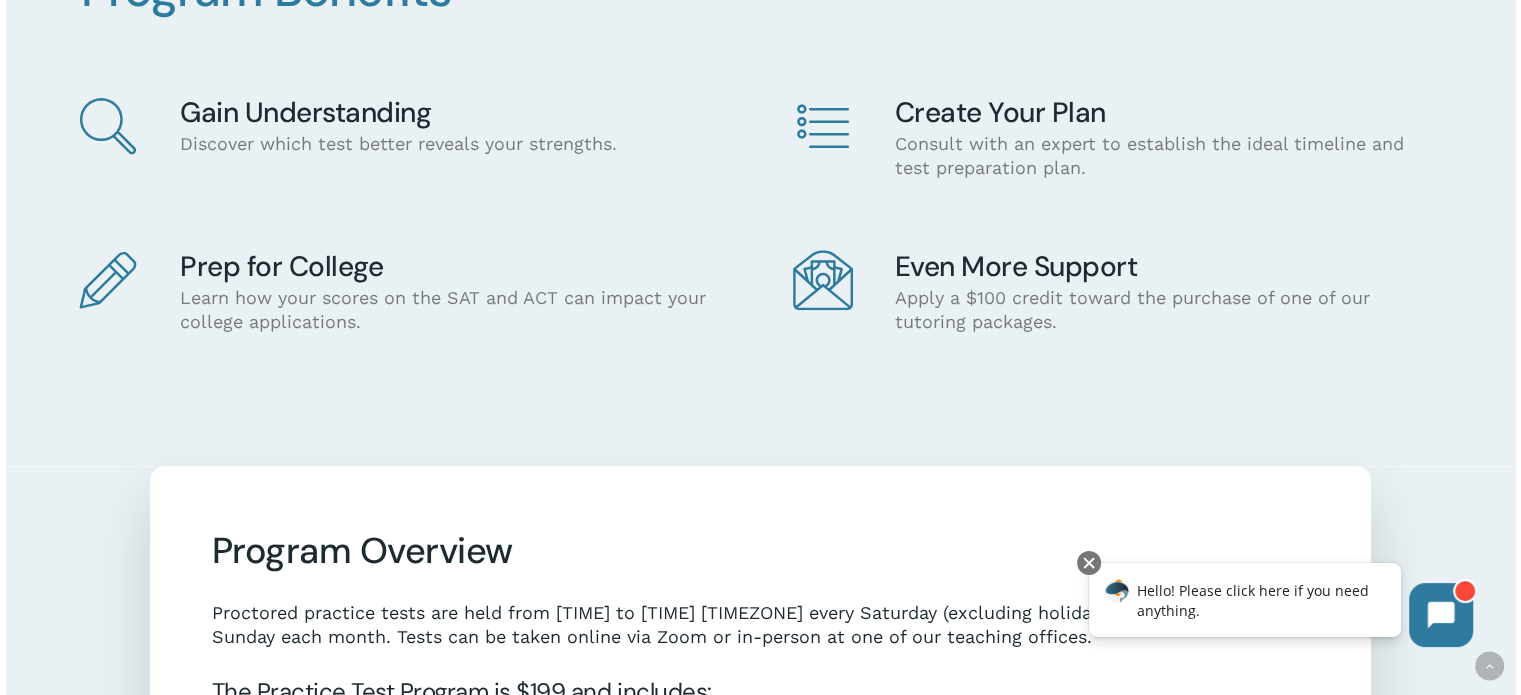 scroll, scrollTop: 1800, scrollLeft: 0, axis: vertical 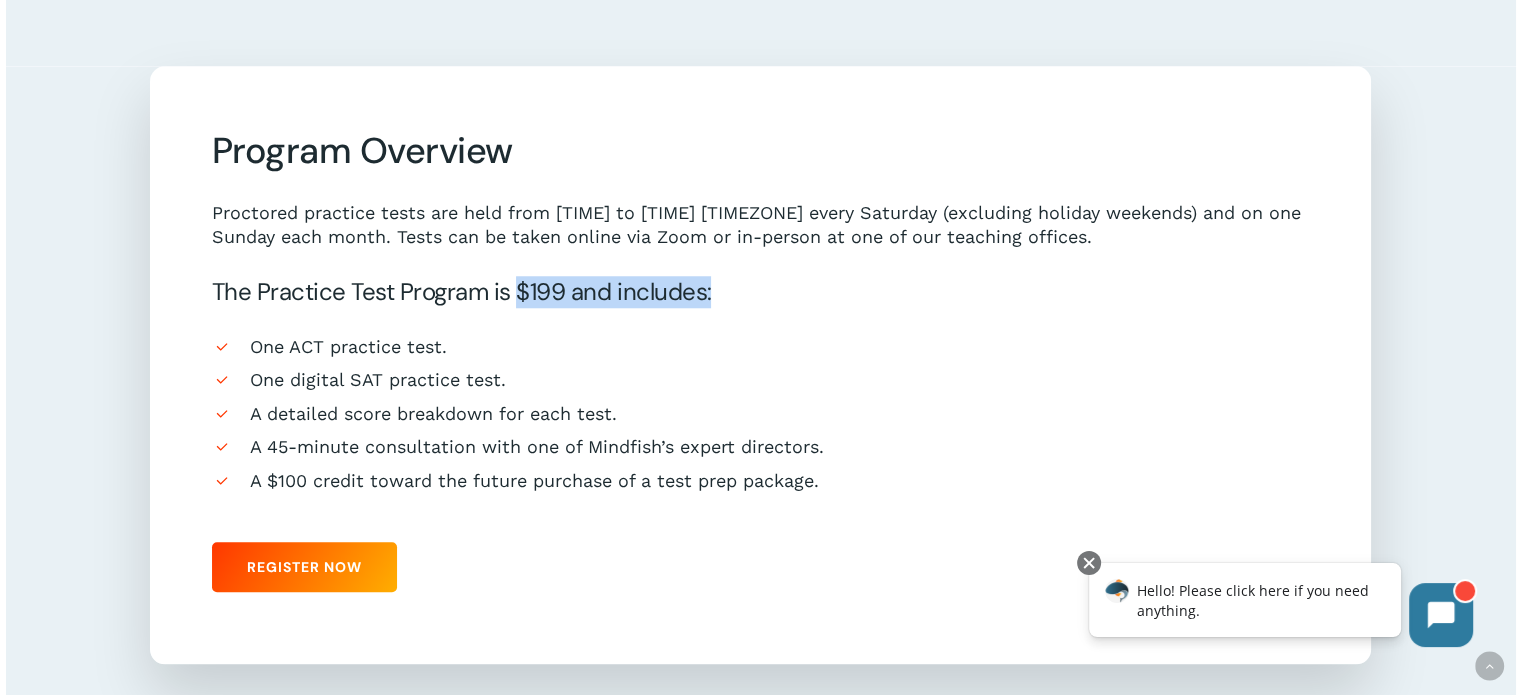 drag, startPoint x: 524, startPoint y: 294, endPoint x: 791, endPoint y: 301, distance: 267.09174 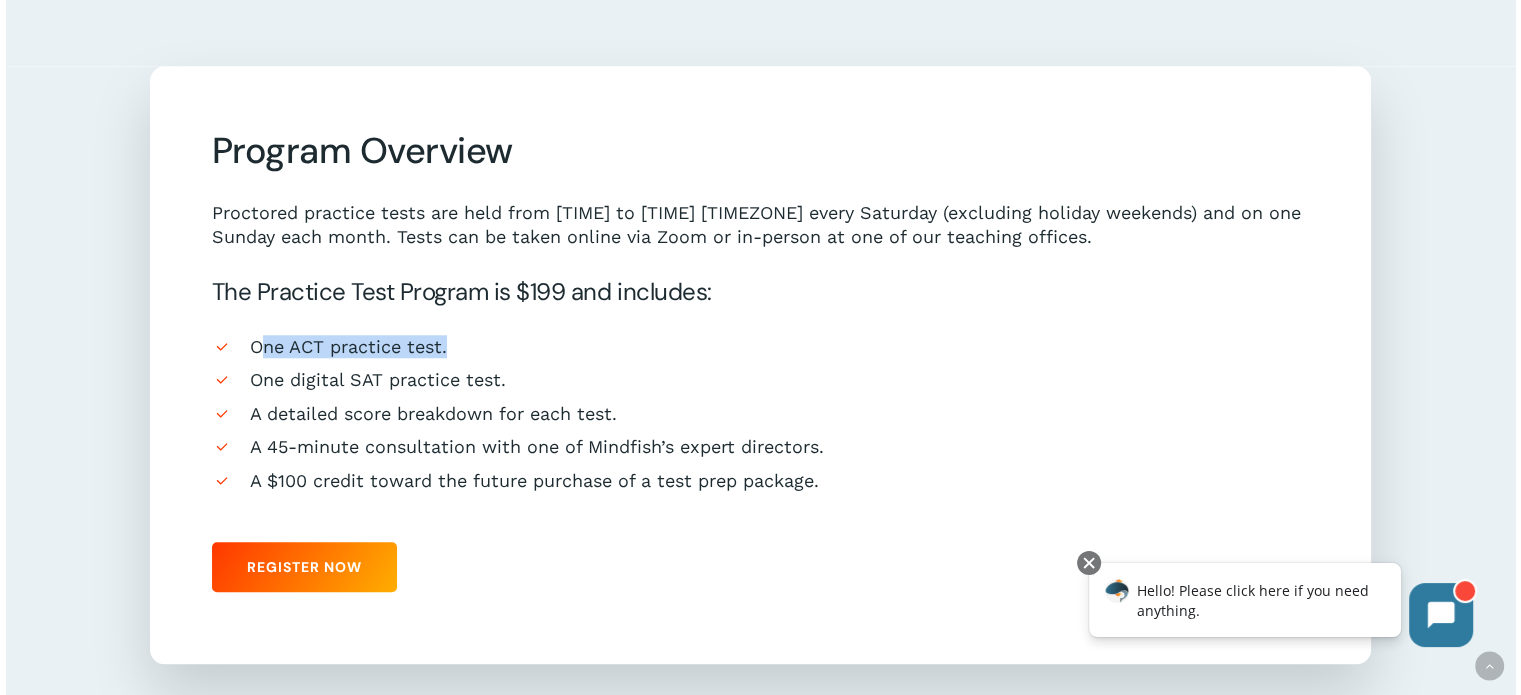 drag, startPoint x: 256, startPoint y: 353, endPoint x: 508, endPoint y: 351, distance: 252.00793 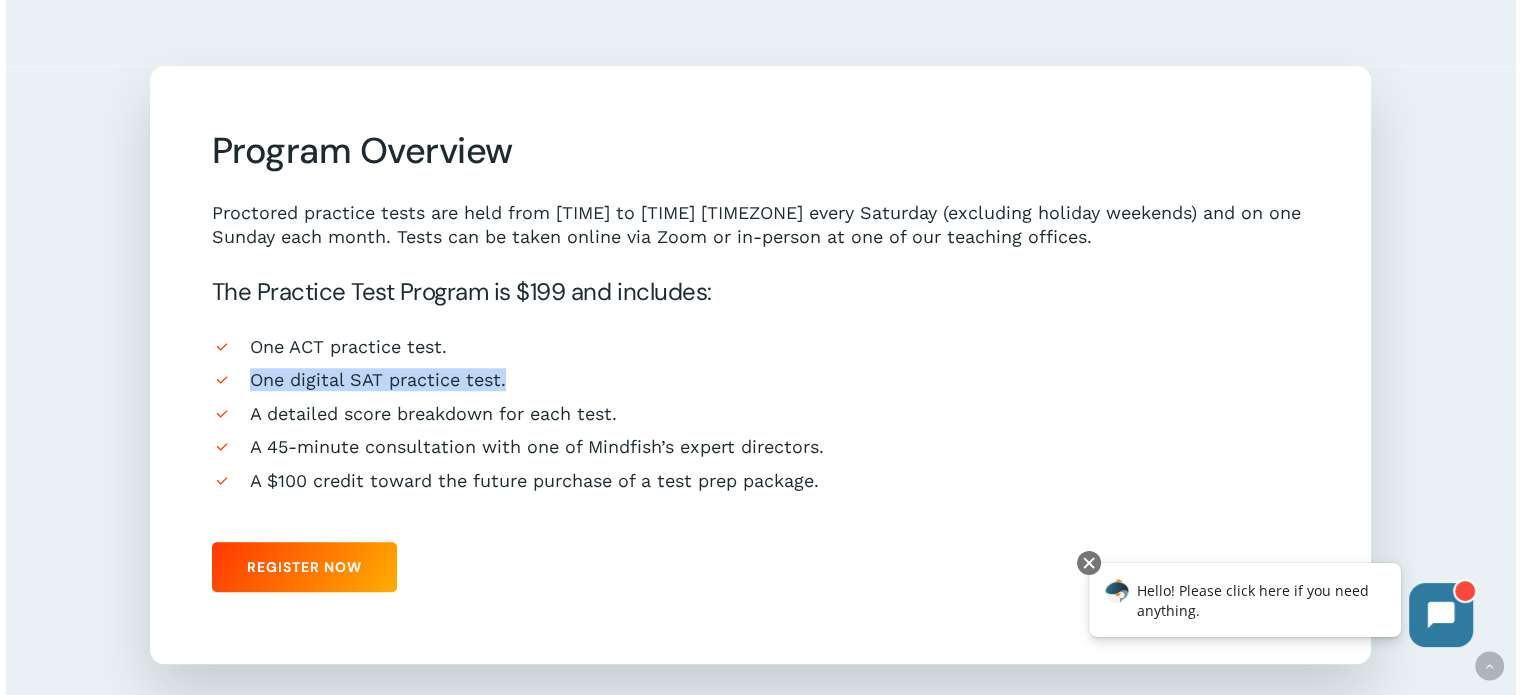 drag, startPoint x: 252, startPoint y: 385, endPoint x: 606, endPoint y: 387, distance: 354.00565 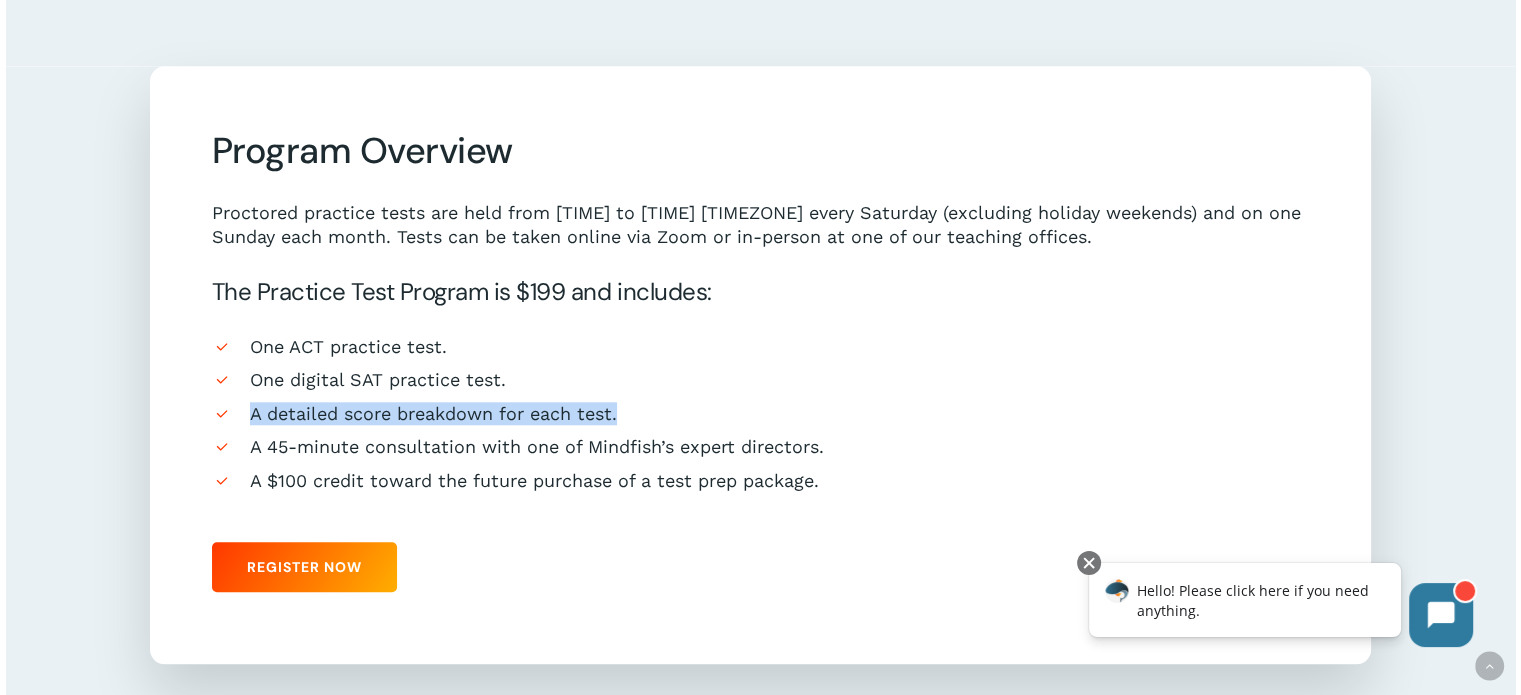 drag, startPoint x: 244, startPoint y: 420, endPoint x: 653, endPoint y: 413, distance: 409.0599 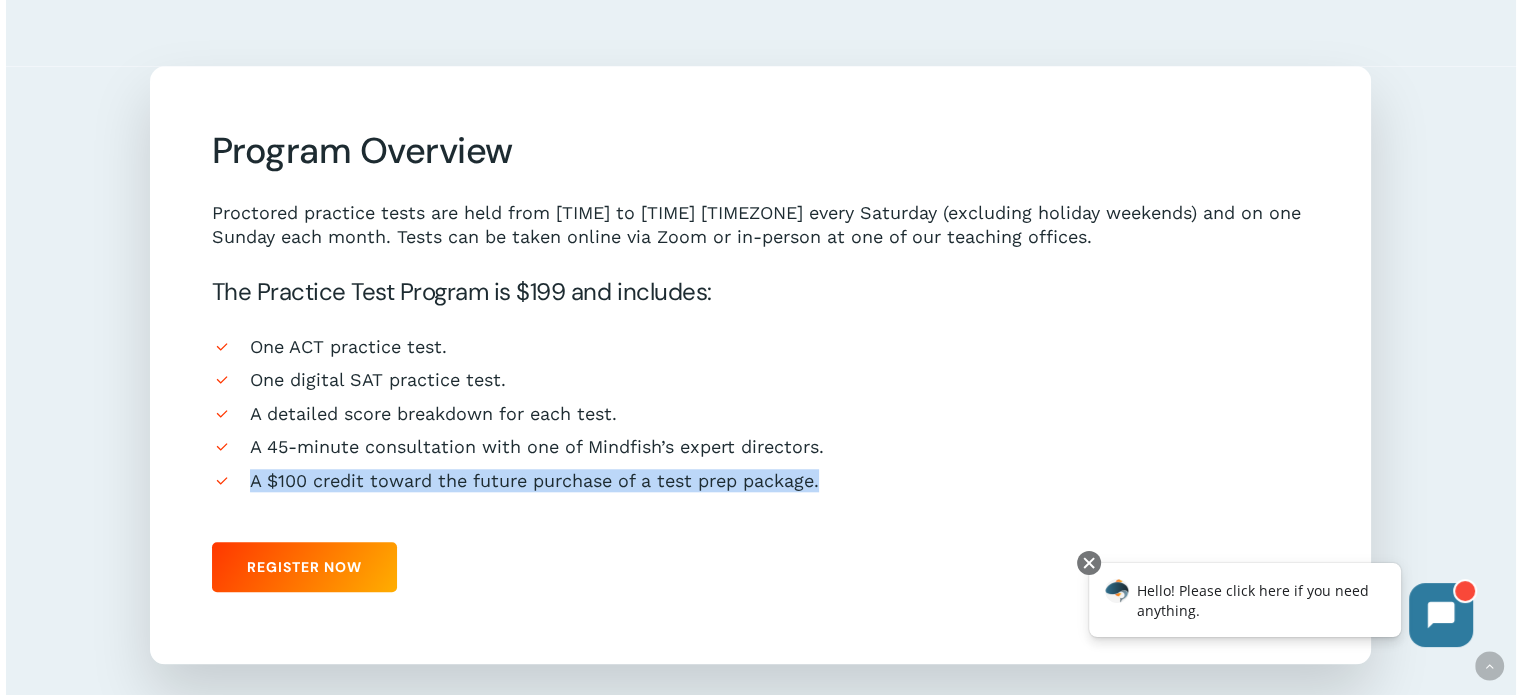 drag, startPoint x: 248, startPoint y: 483, endPoint x: 858, endPoint y: 495, distance: 610.11804 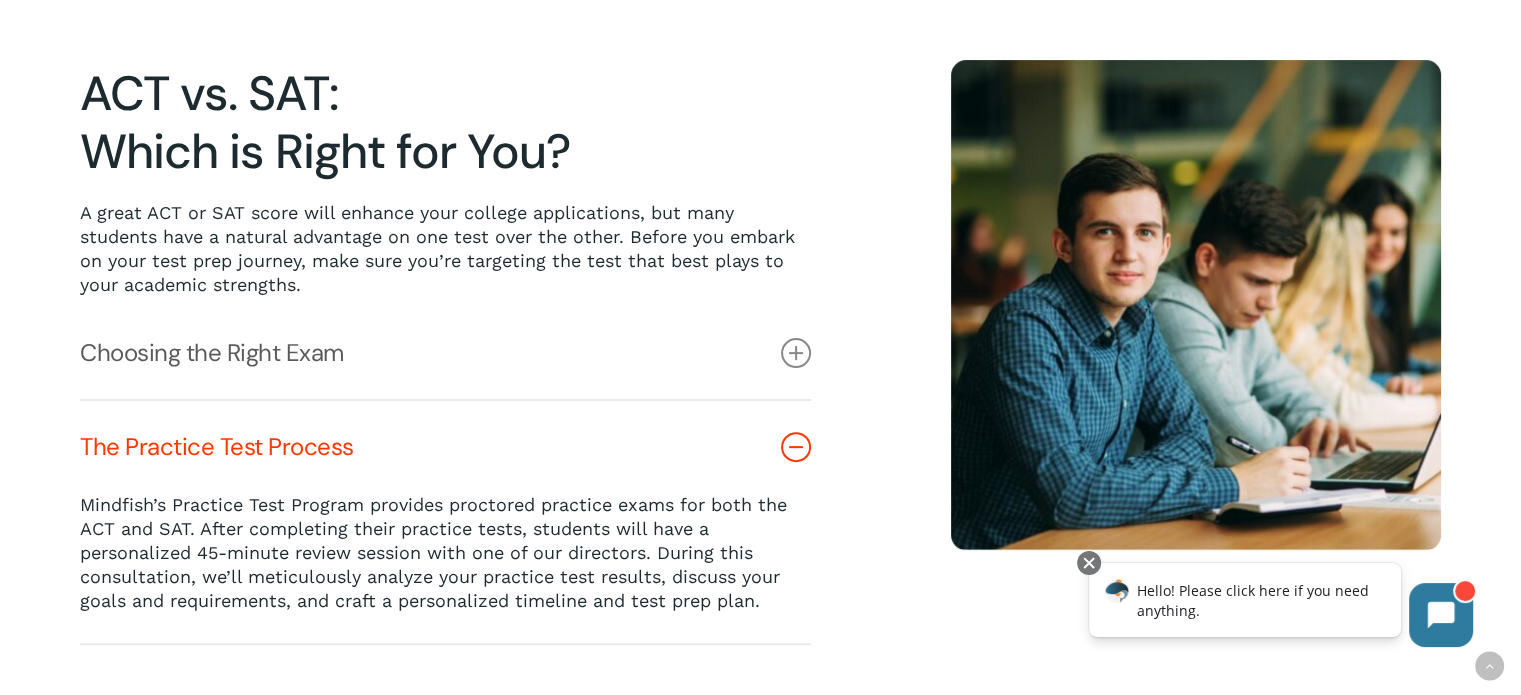 scroll, scrollTop: 500, scrollLeft: 0, axis: vertical 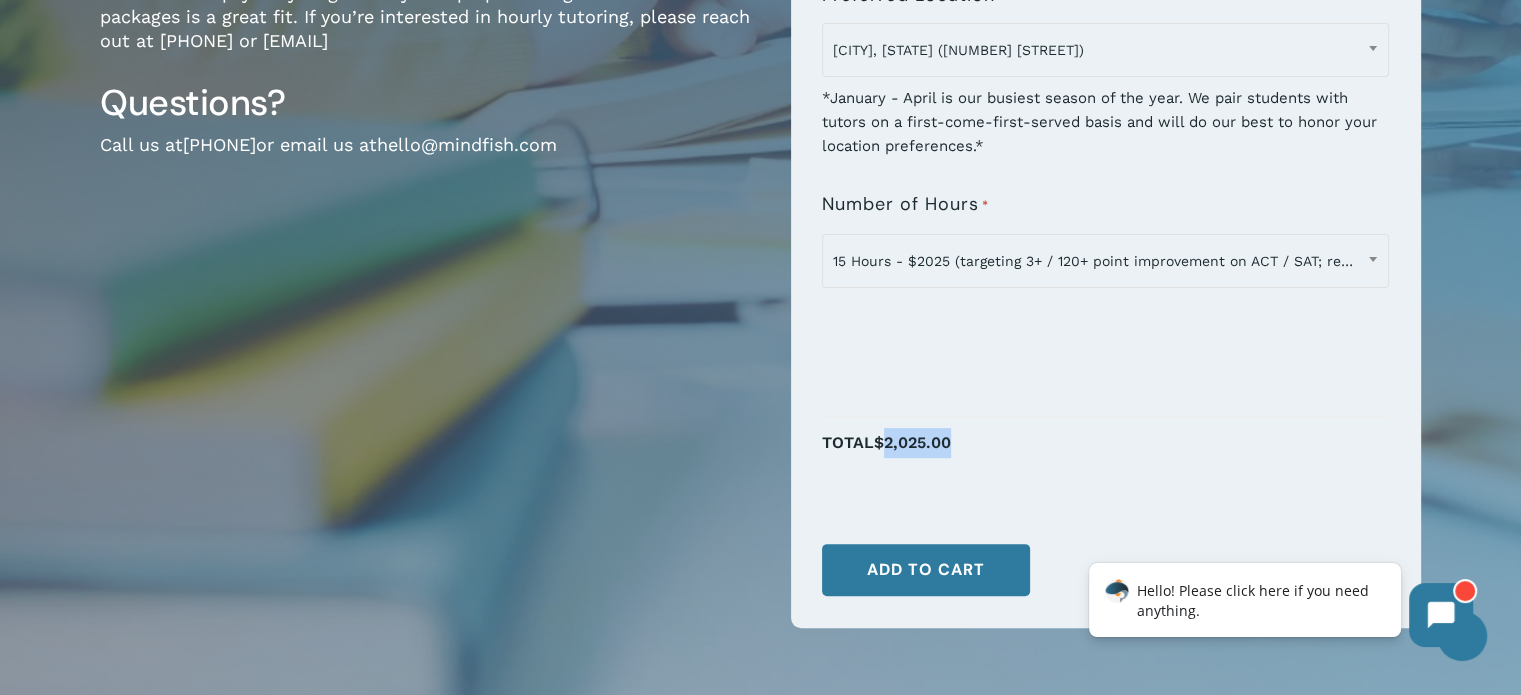 drag, startPoint x: 890, startPoint y: 435, endPoint x: 1019, endPoint y: 436, distance: 129.00388 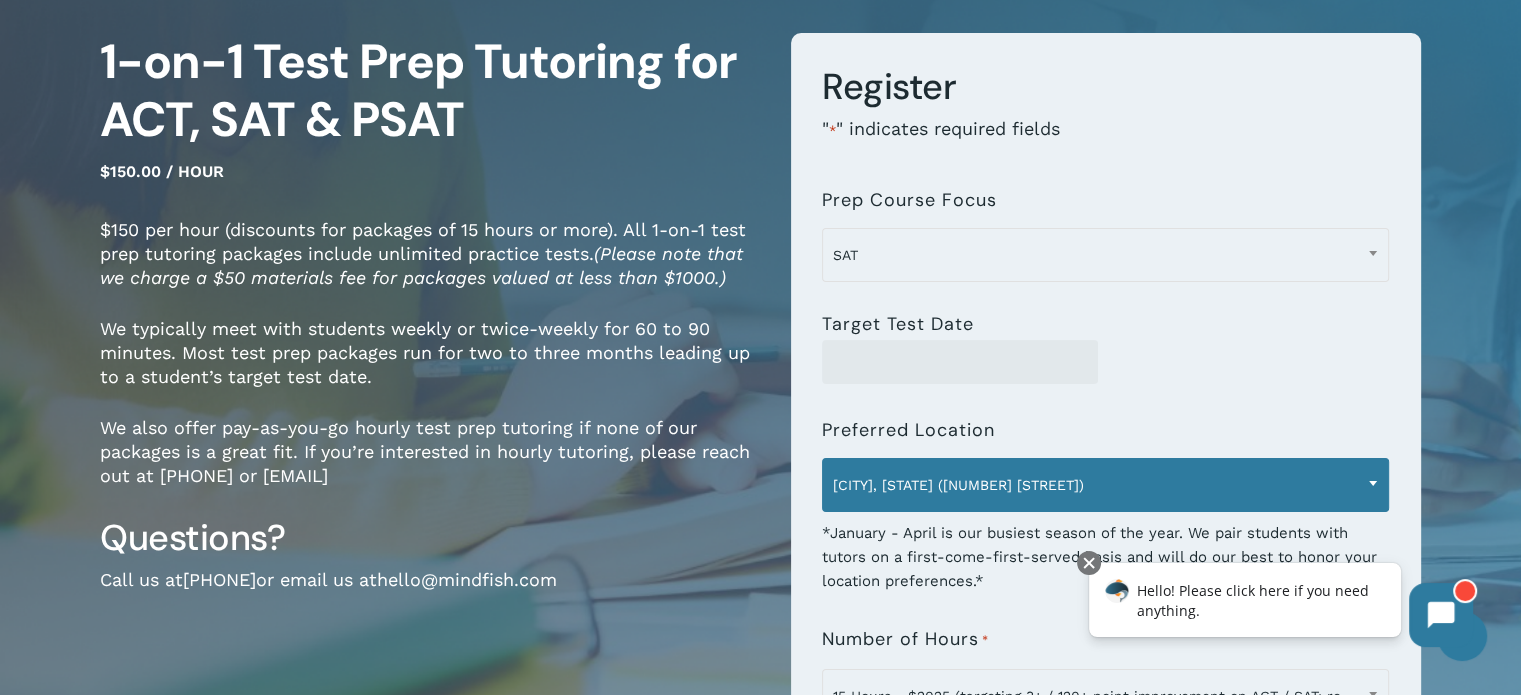 scroll, scrollTop: 200, scrollLeft: 0, axis: vertical 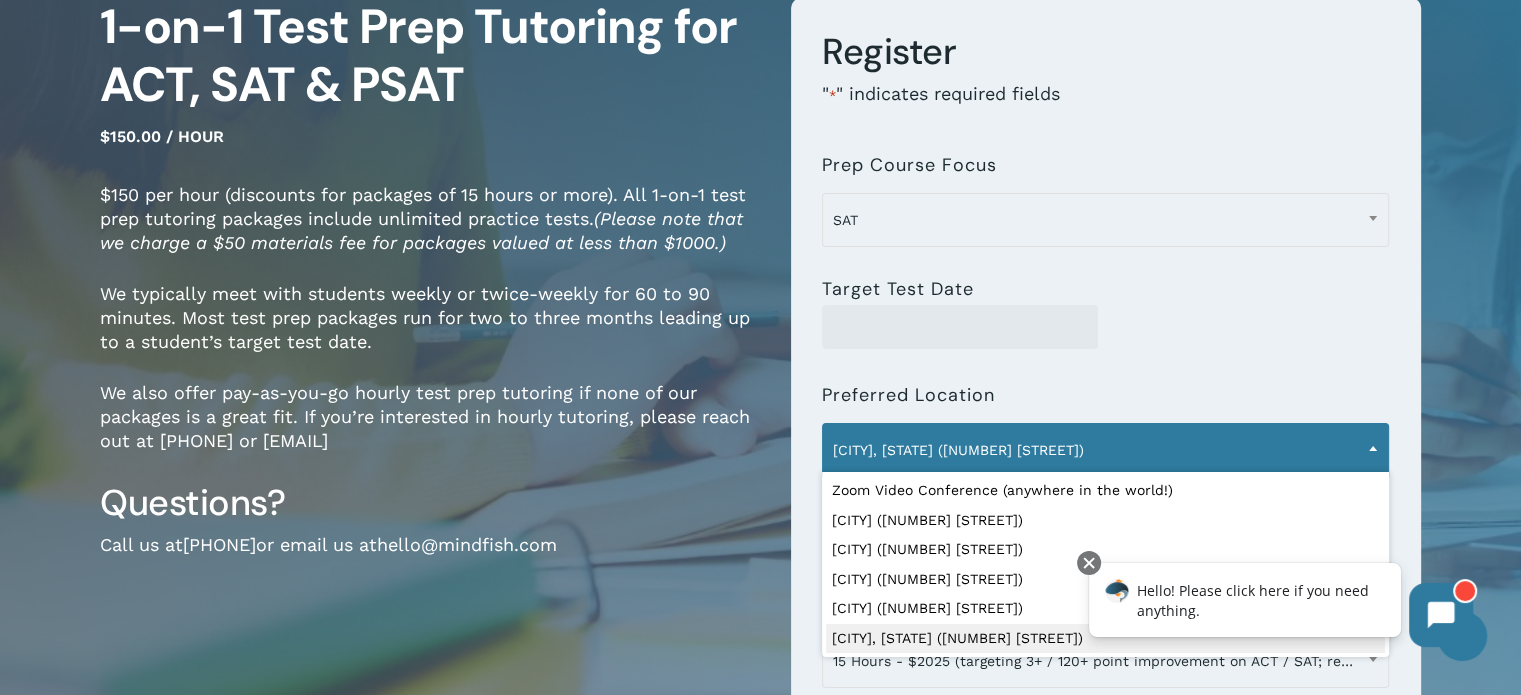 click at bounding box center [1373, 448] 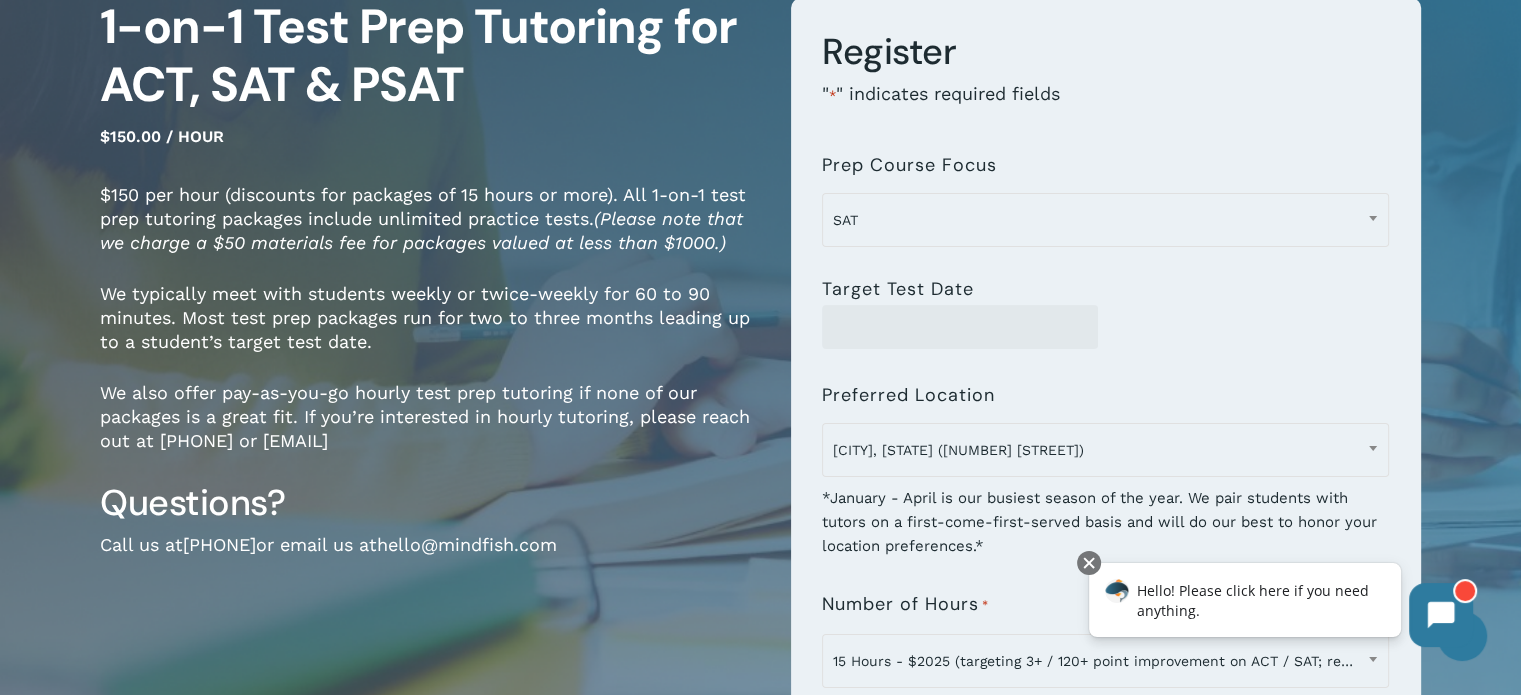 click on "**********" at bounding box center [1105, 456] 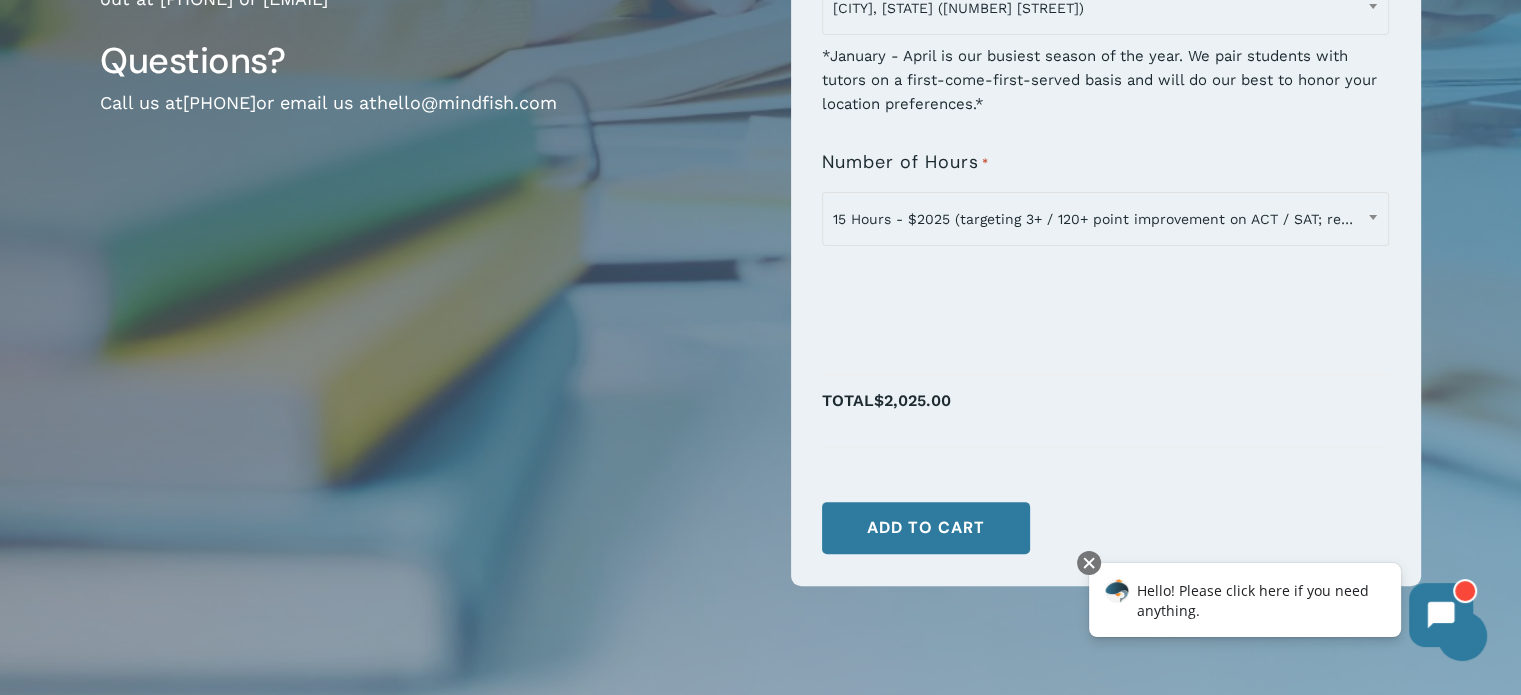 scroll, scrollTop: 700, scrollLeft: 0, axis: vertical 